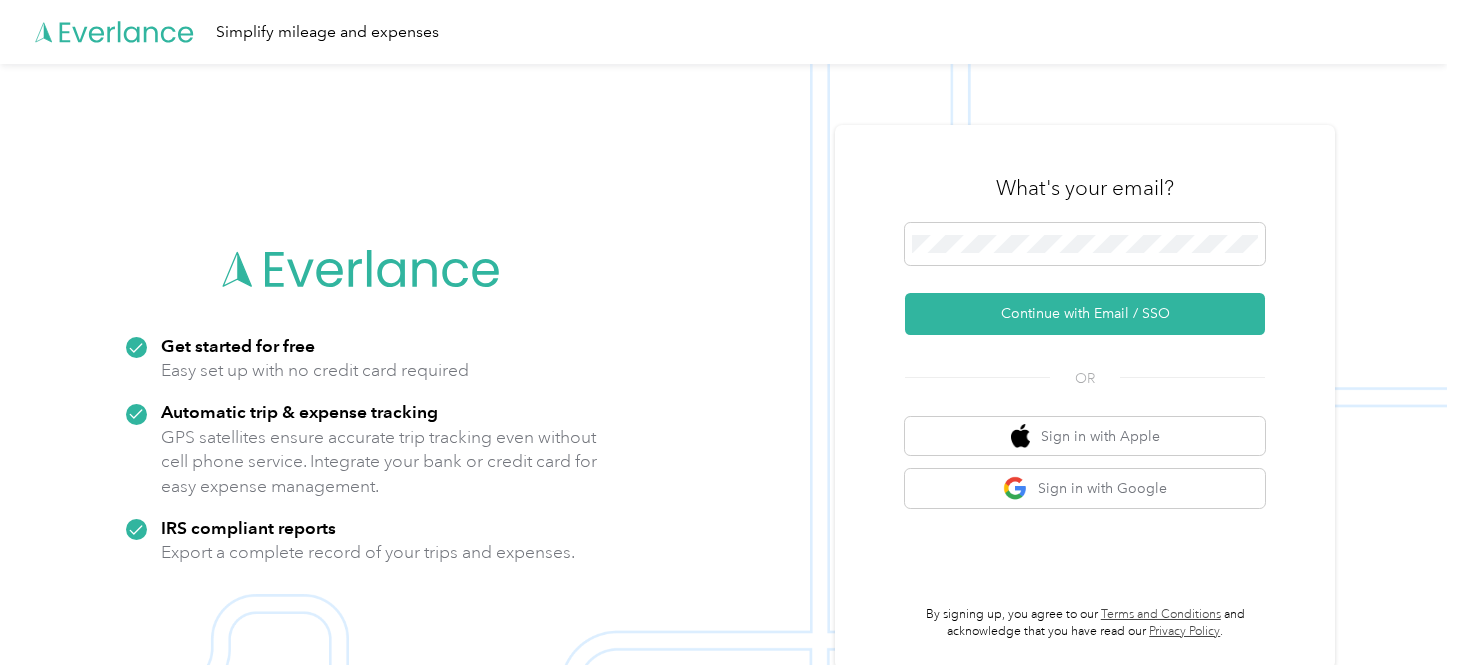 scroll, scrollTop: 0, scrollLeft: 0, axis: both 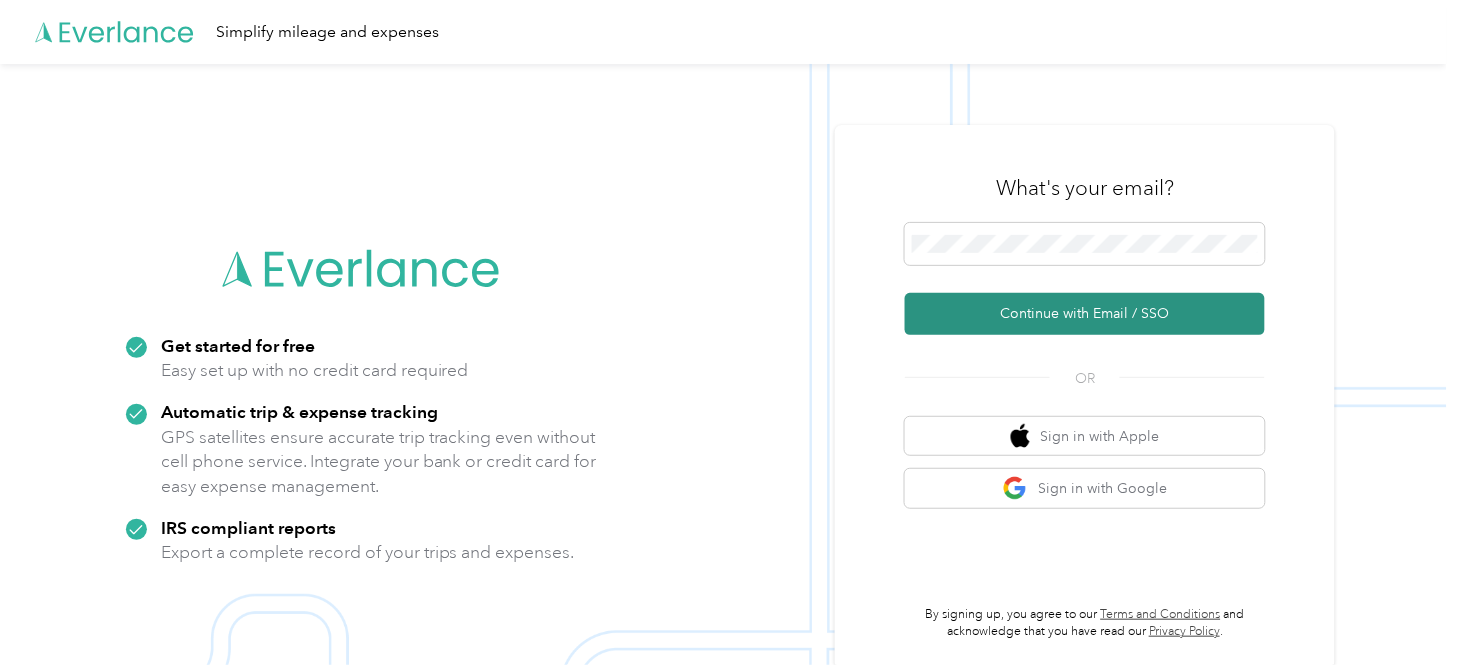 click on "Continue with Email / SSO" at bounding box center (1085, 314) 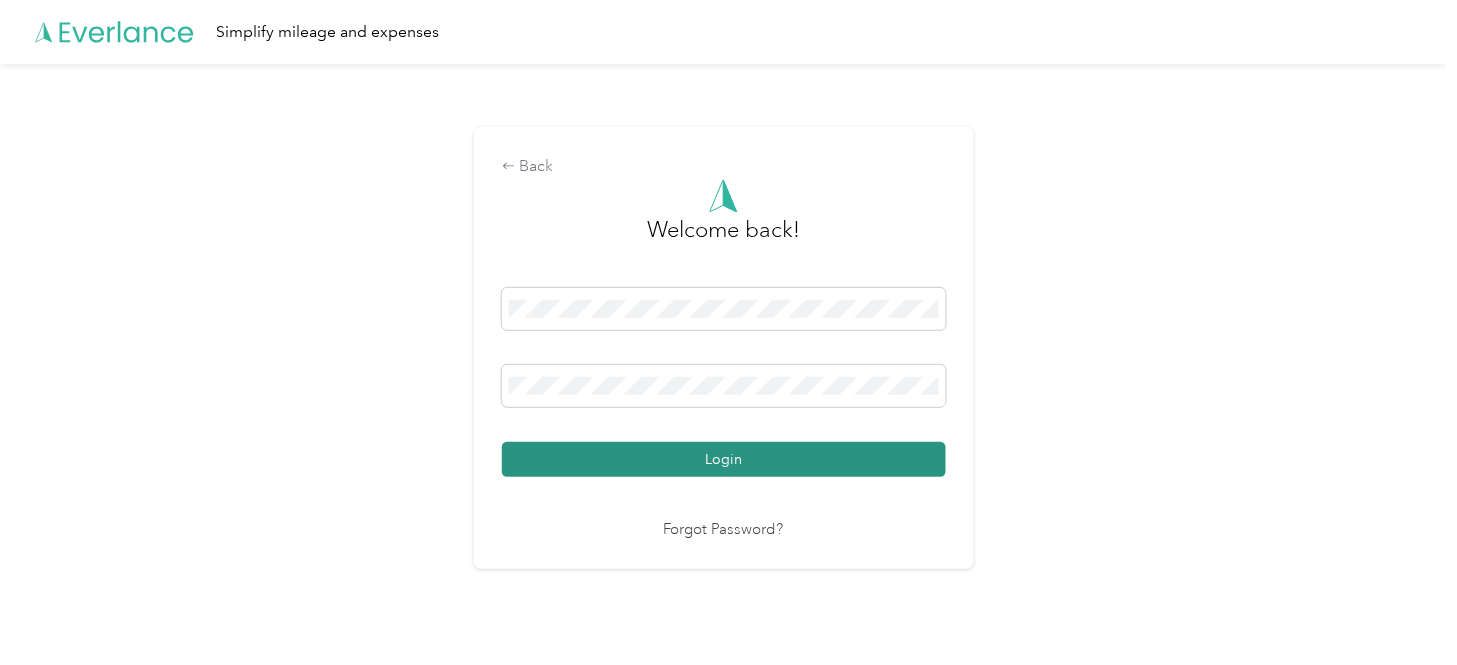 click on "Login" at bounding box center (724, 459) 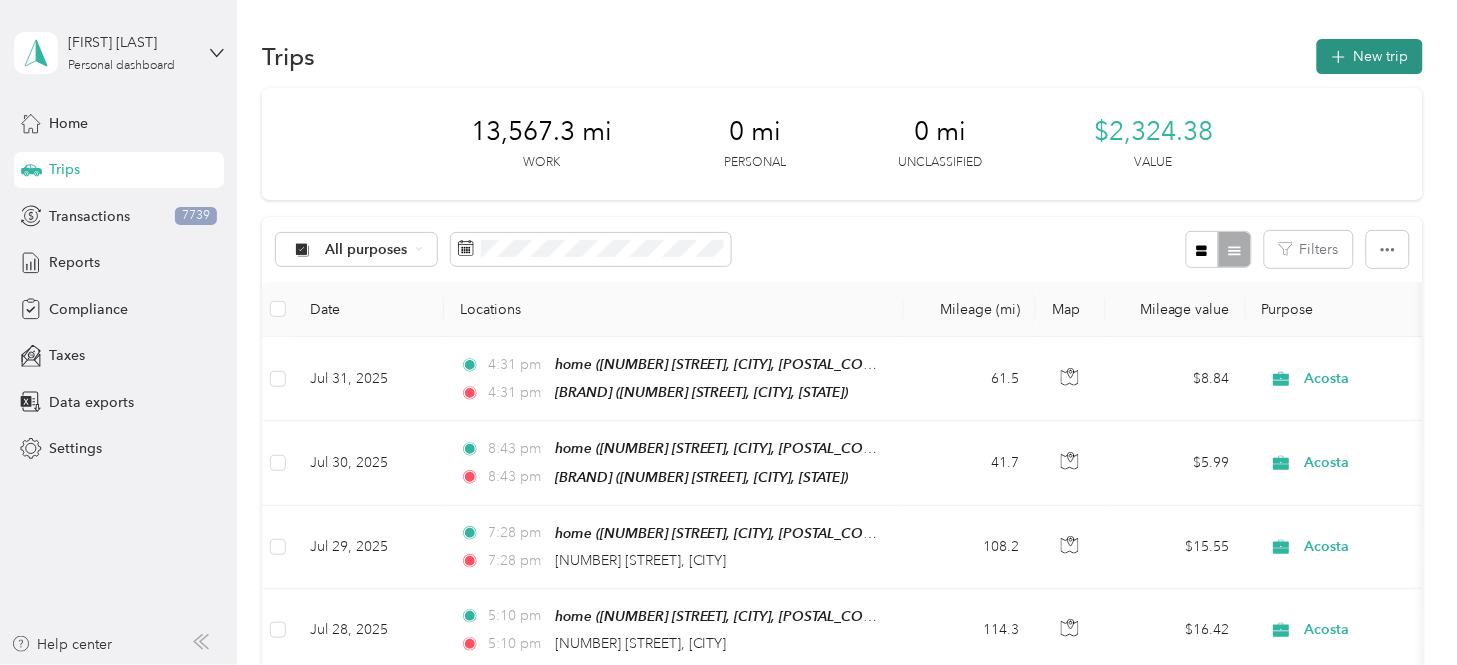 click on "New trip" at bounding box center [1370, 56] 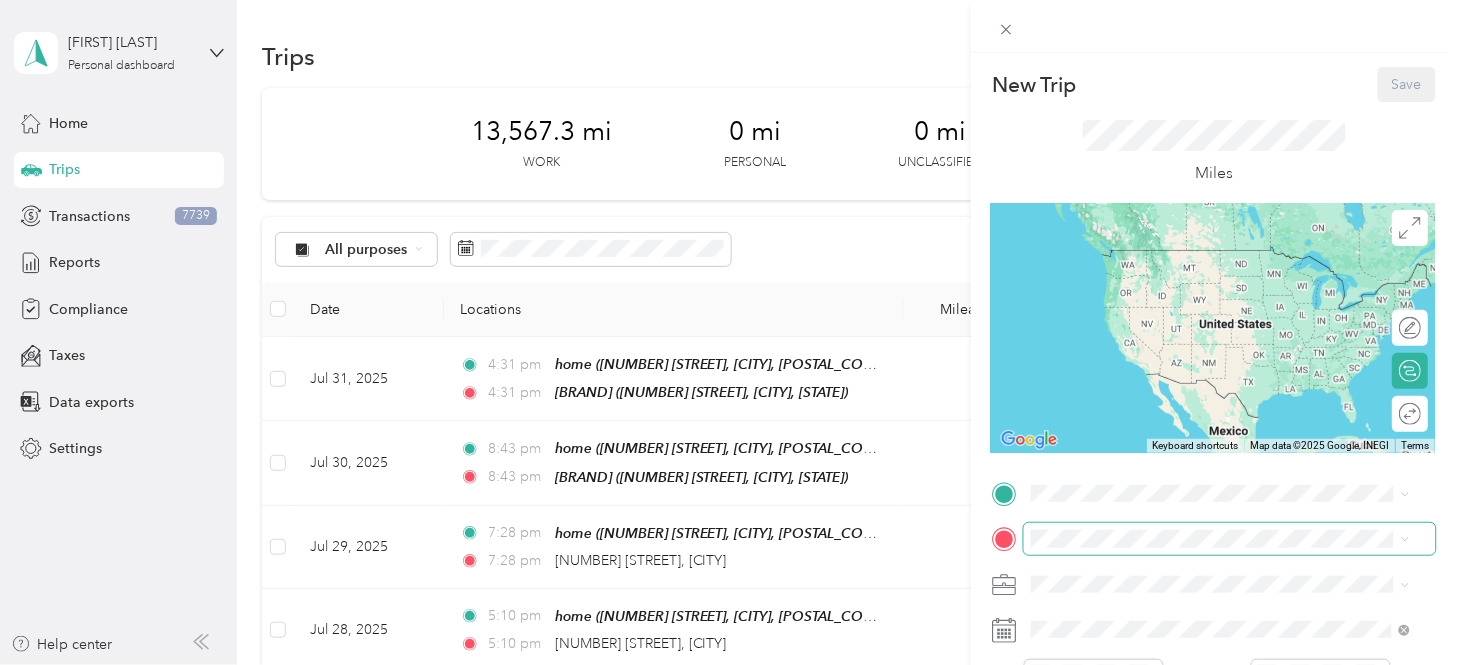 scroll, scrollTop: 111, scrollLeft: 0, axis: vertical 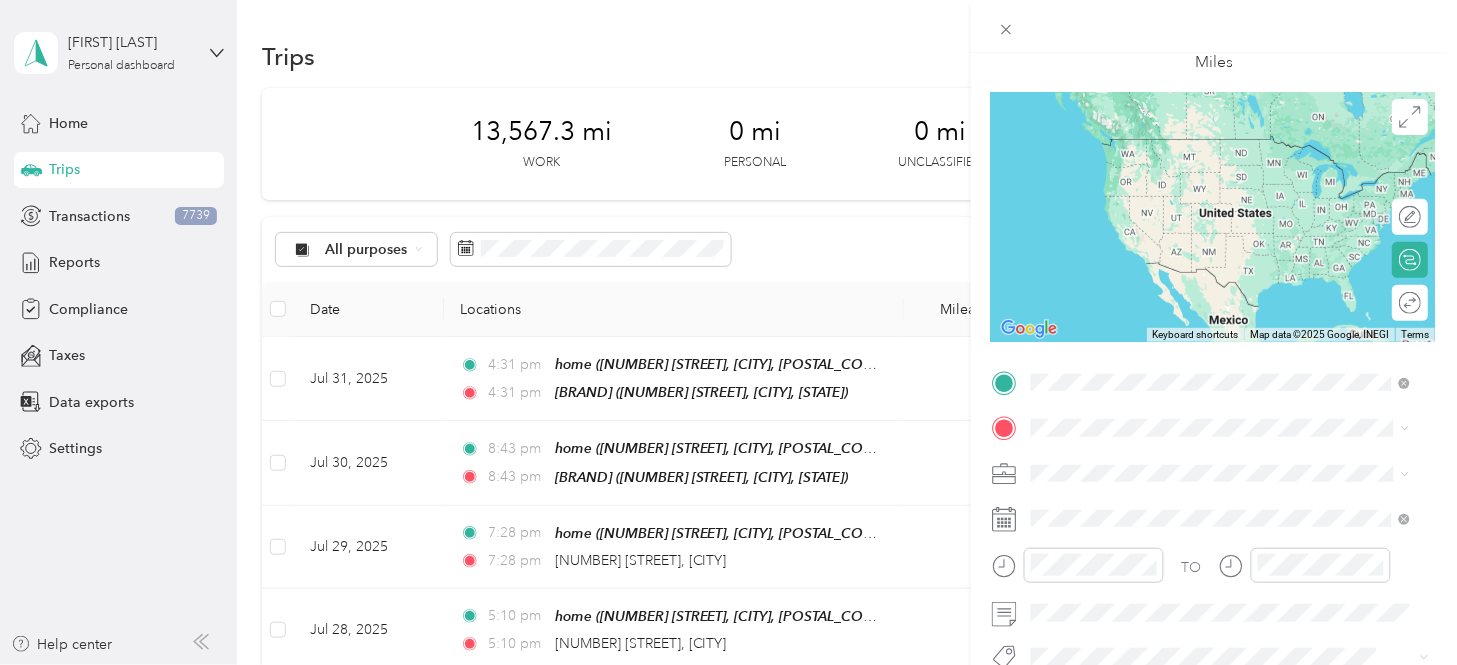 click on "[NUMBER] [STREET], [CITY], [POSTAL_CODE], [CITY], [STATE], [COUNTRY]" at bounding box center [1215, 179] 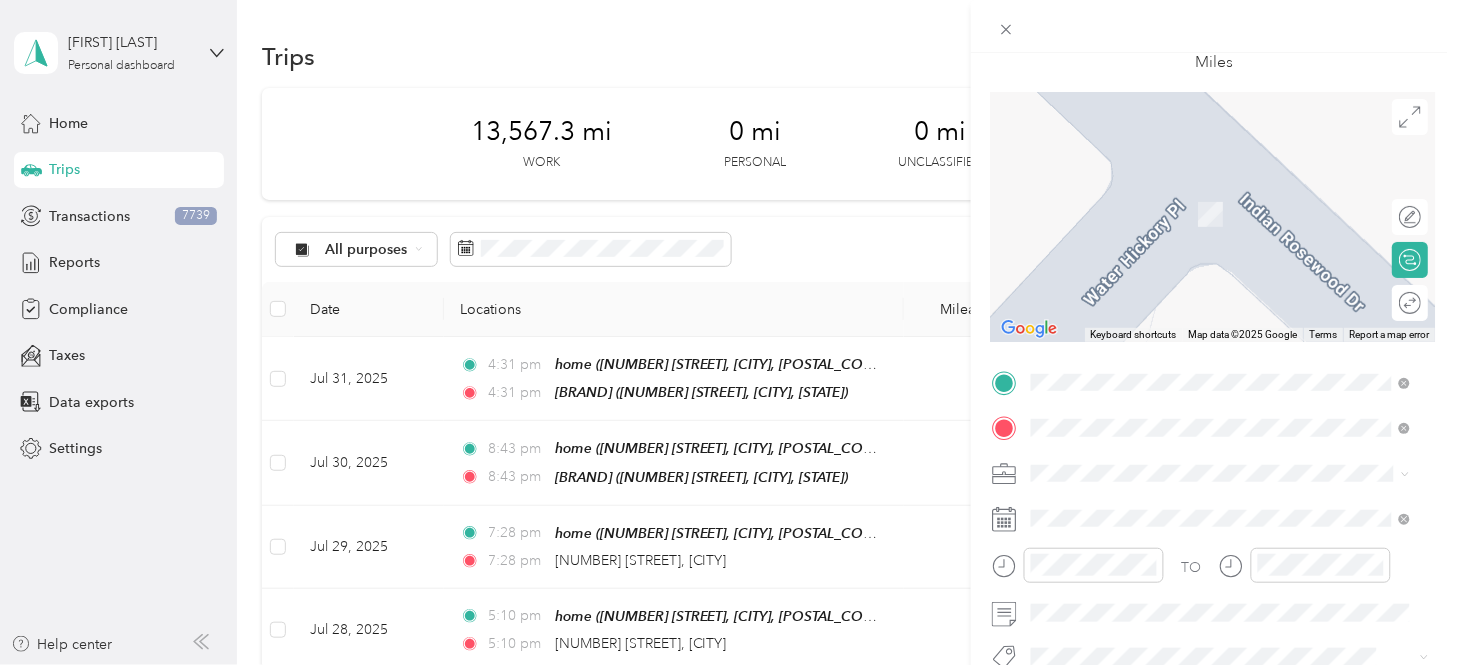click on "[NUMBER] [STREET], [POSTAL_CODE], [CITY], [STATE], [COUNTRY]" at bounding box center (1215, 413) 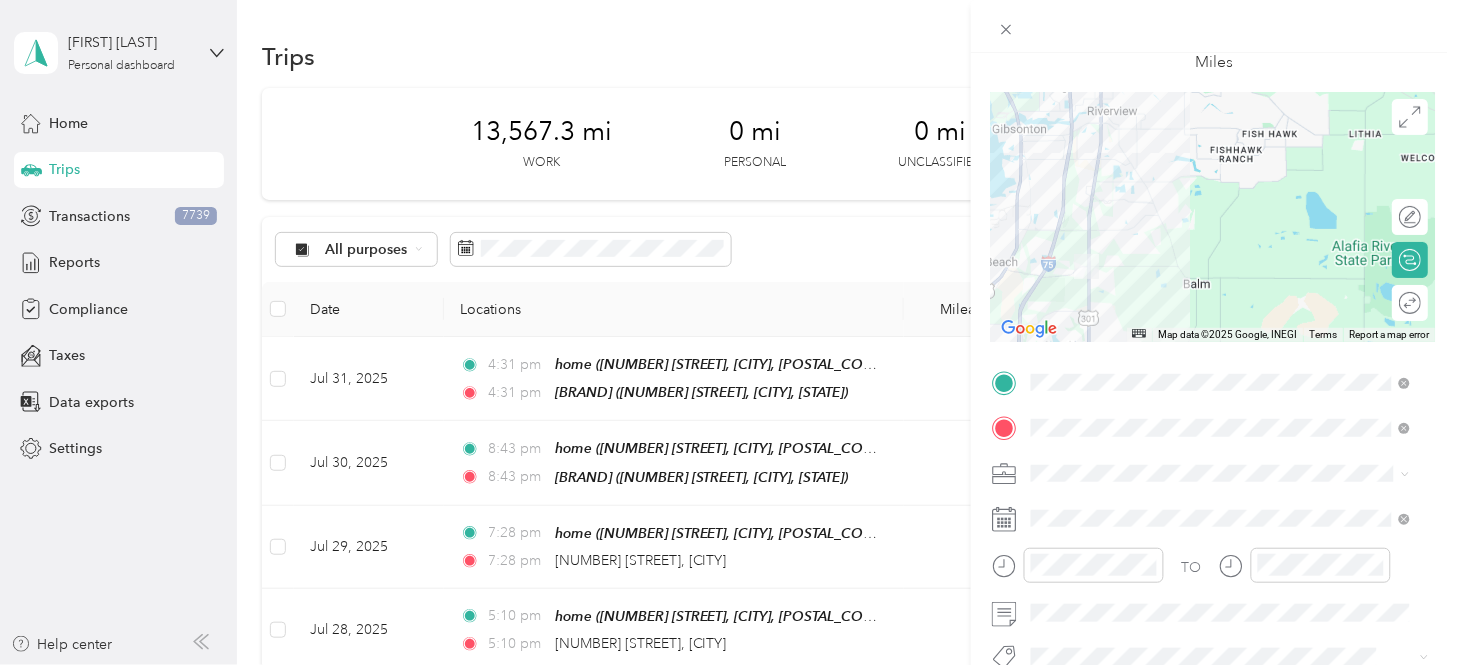 drag, startPoint x: 1235, startPoint y: 253, endPoint x: 1330, endPoint y: 88, distance: 190.39433 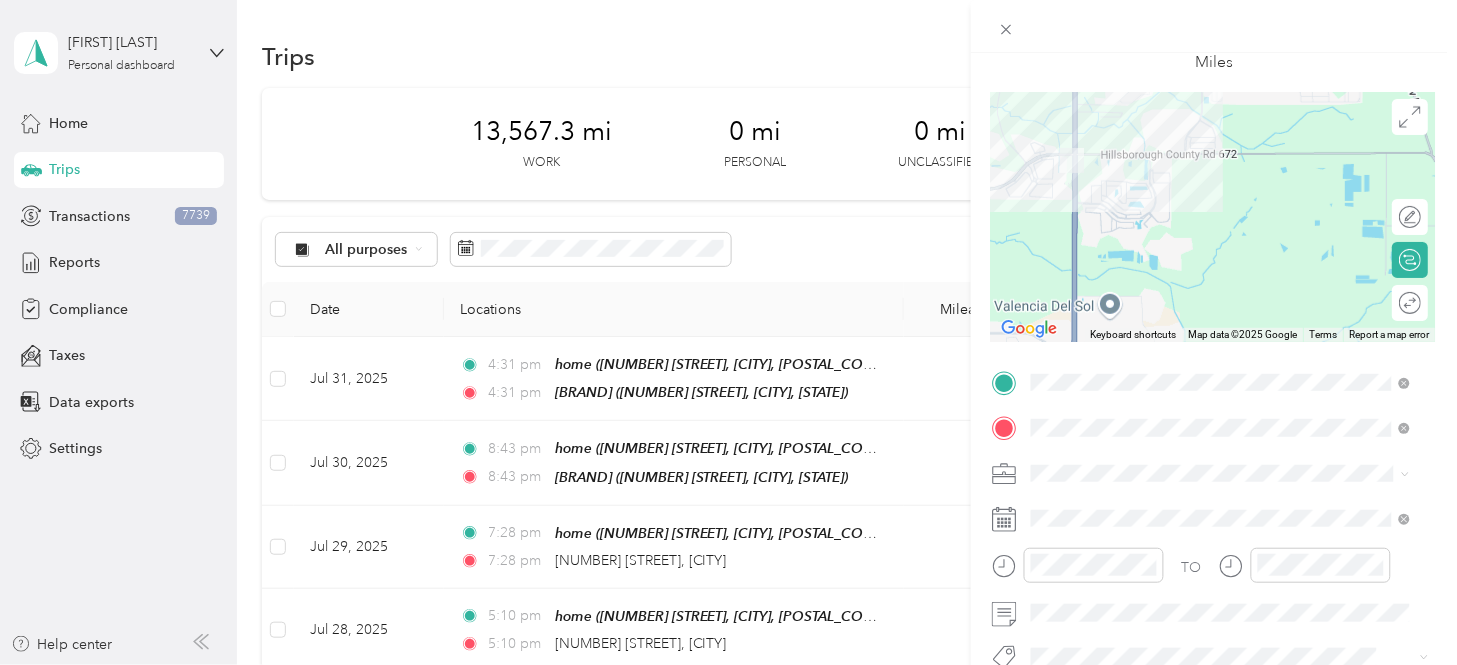 drag, startPoint x: 1134, startPoint y: 255, endPoint x: 1341, endPoint y: 235, distance: 207.96394 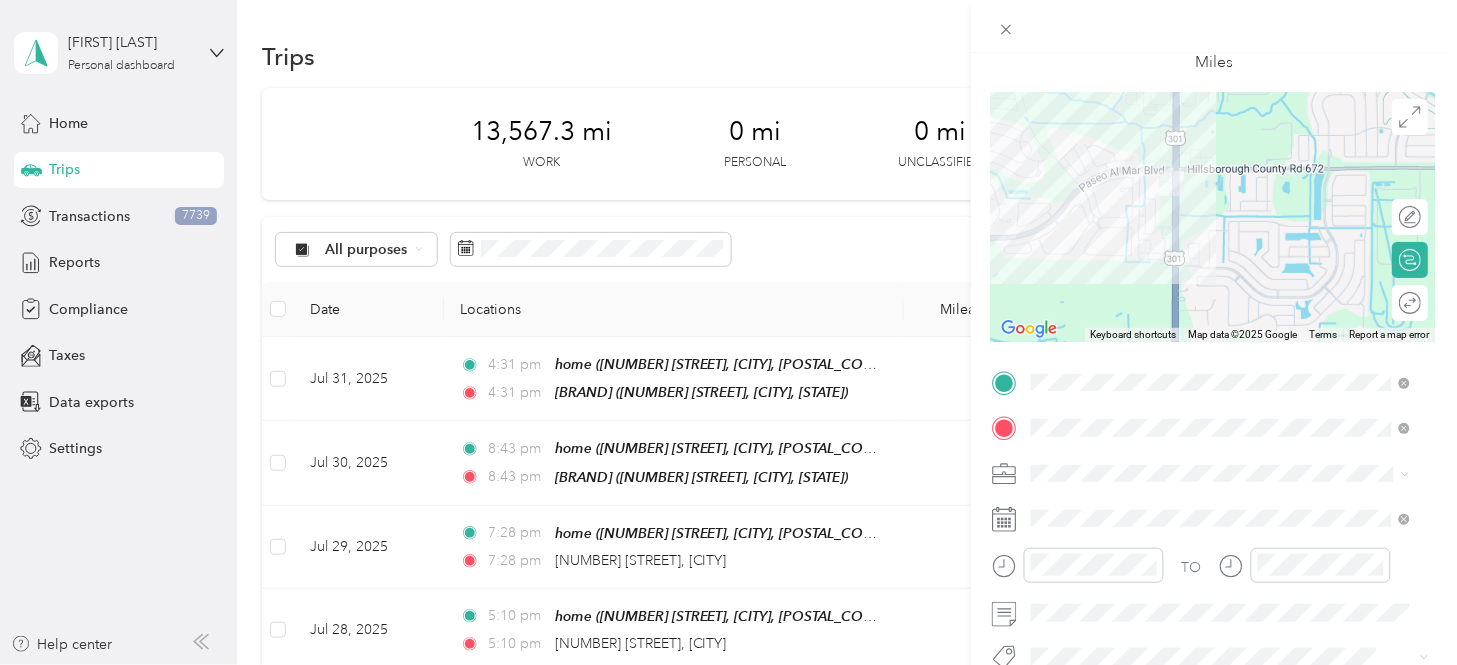 drag, startPoint x: 1114, startPoint y: 183, endPoint x: 1378, endPoint y: 282, distance: 281.95212 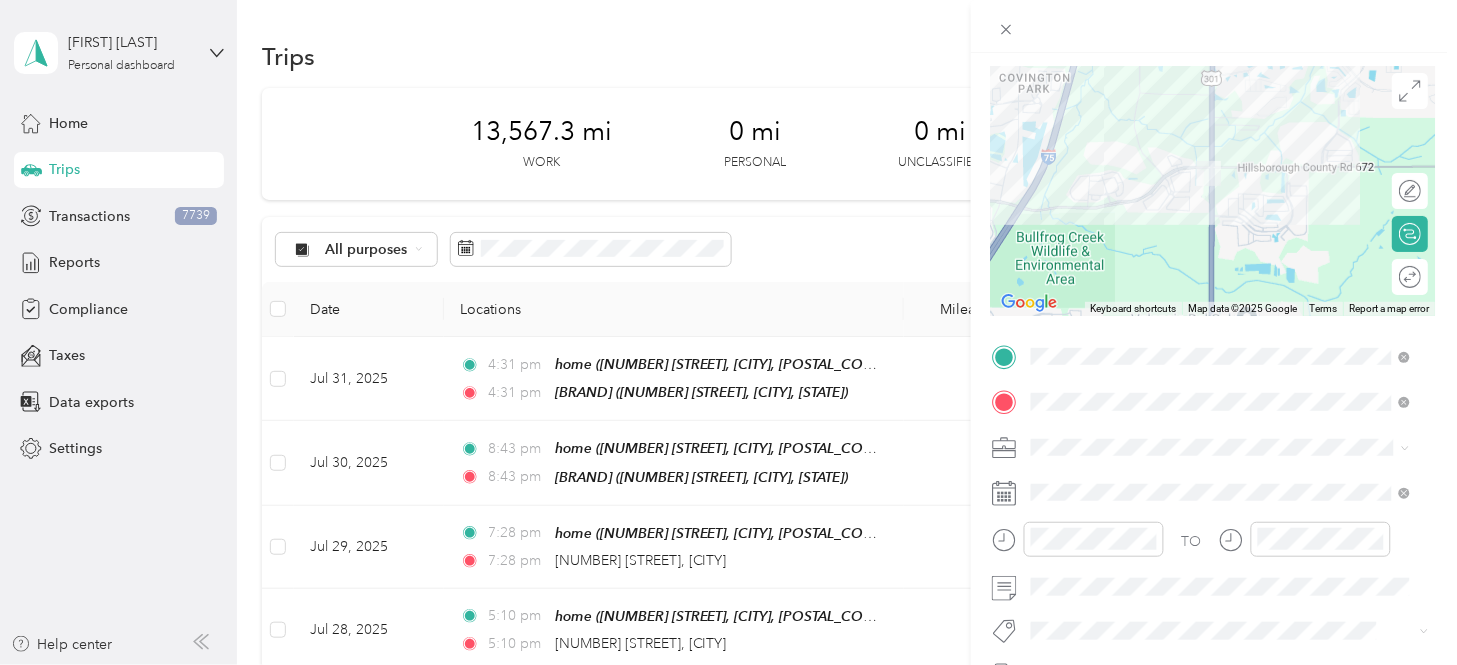 scroll, scrollTop: 0, scrollLeft: 0, axis: both 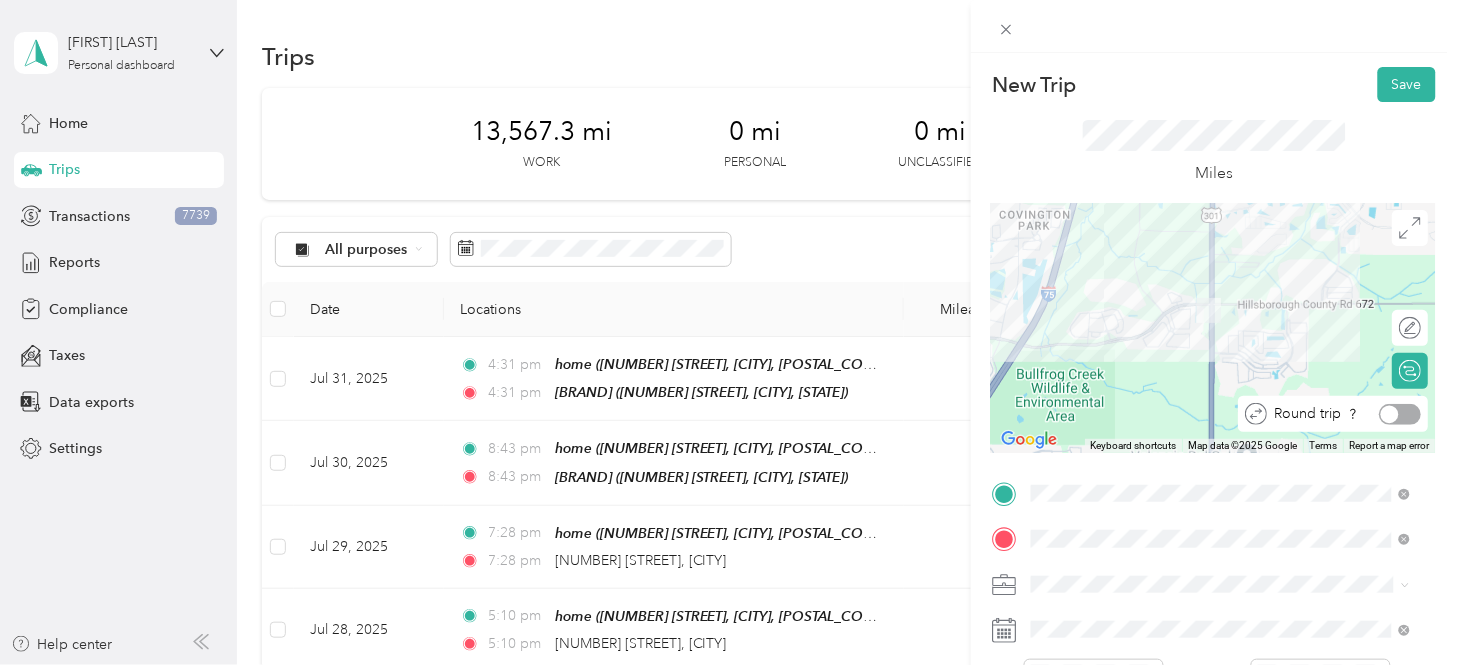 click at bounding box center [1401, 414] 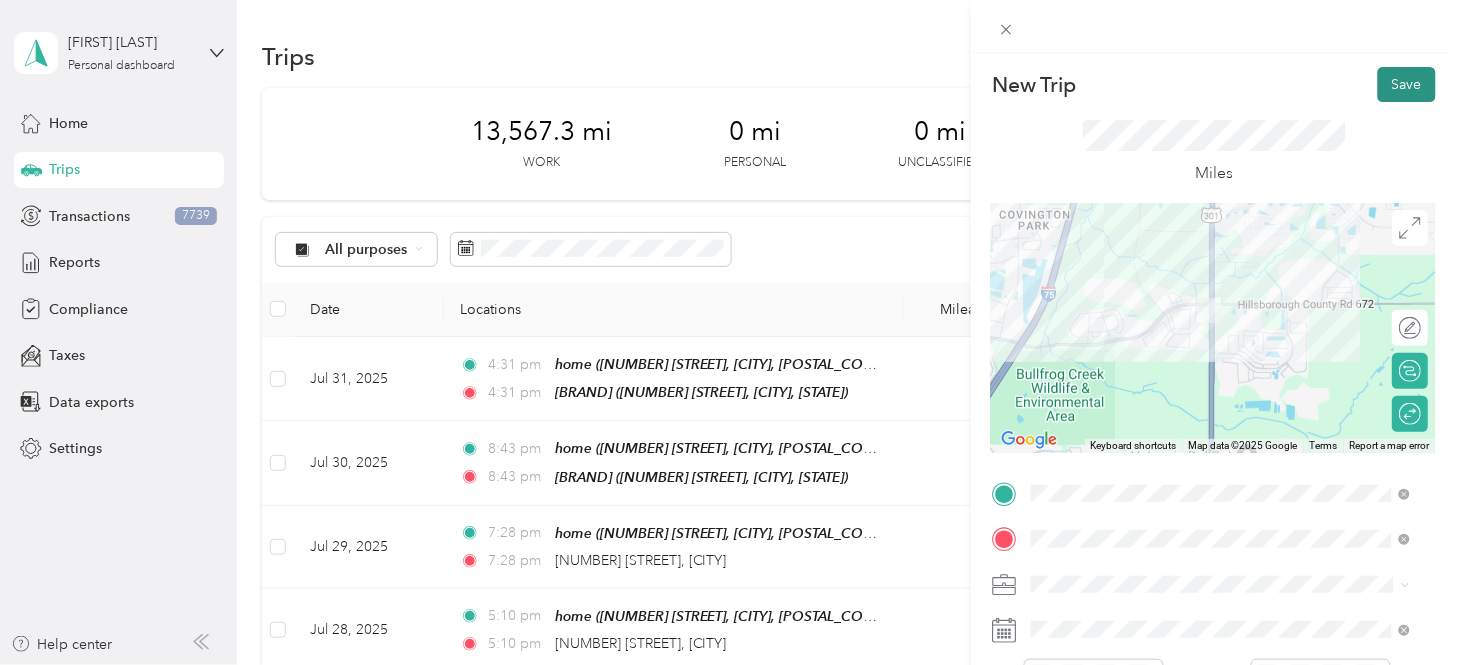 click on "Save" at bounding box center (1407, 84) 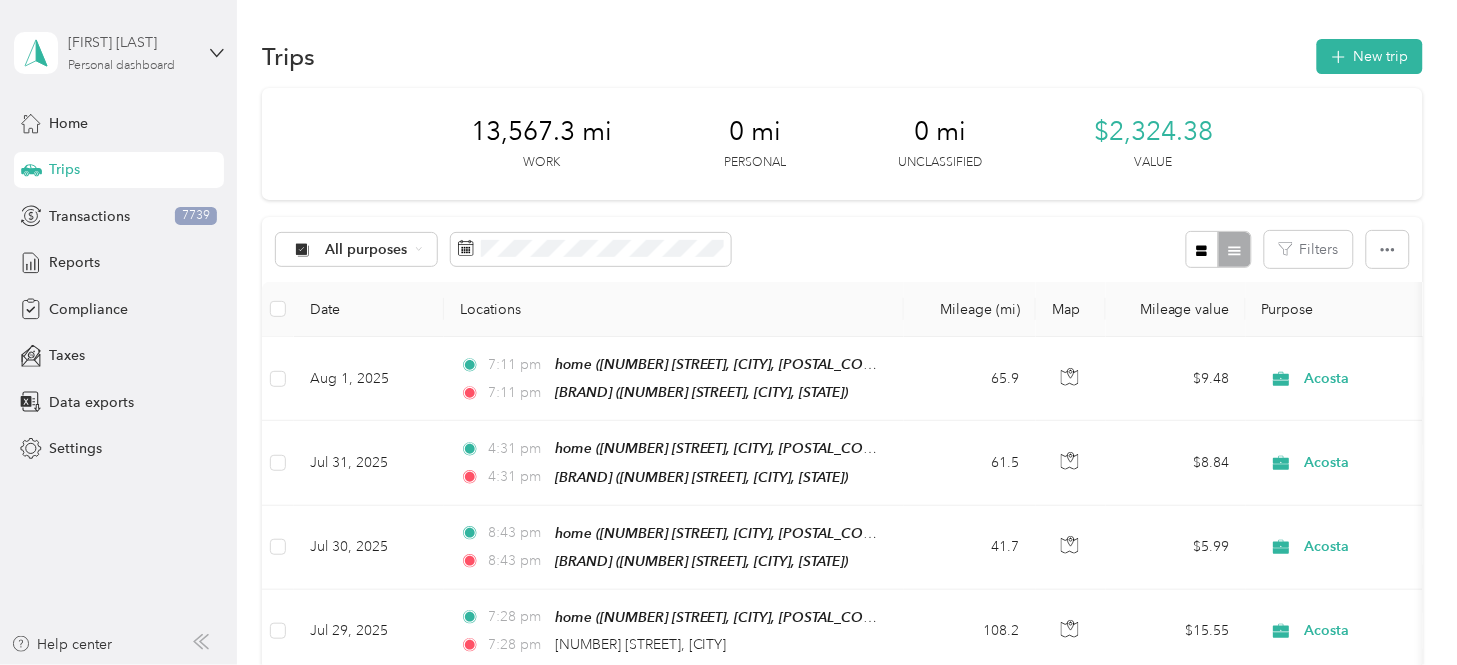 click on "[FIRST] [LAST]" at bounding box center (130, 42) 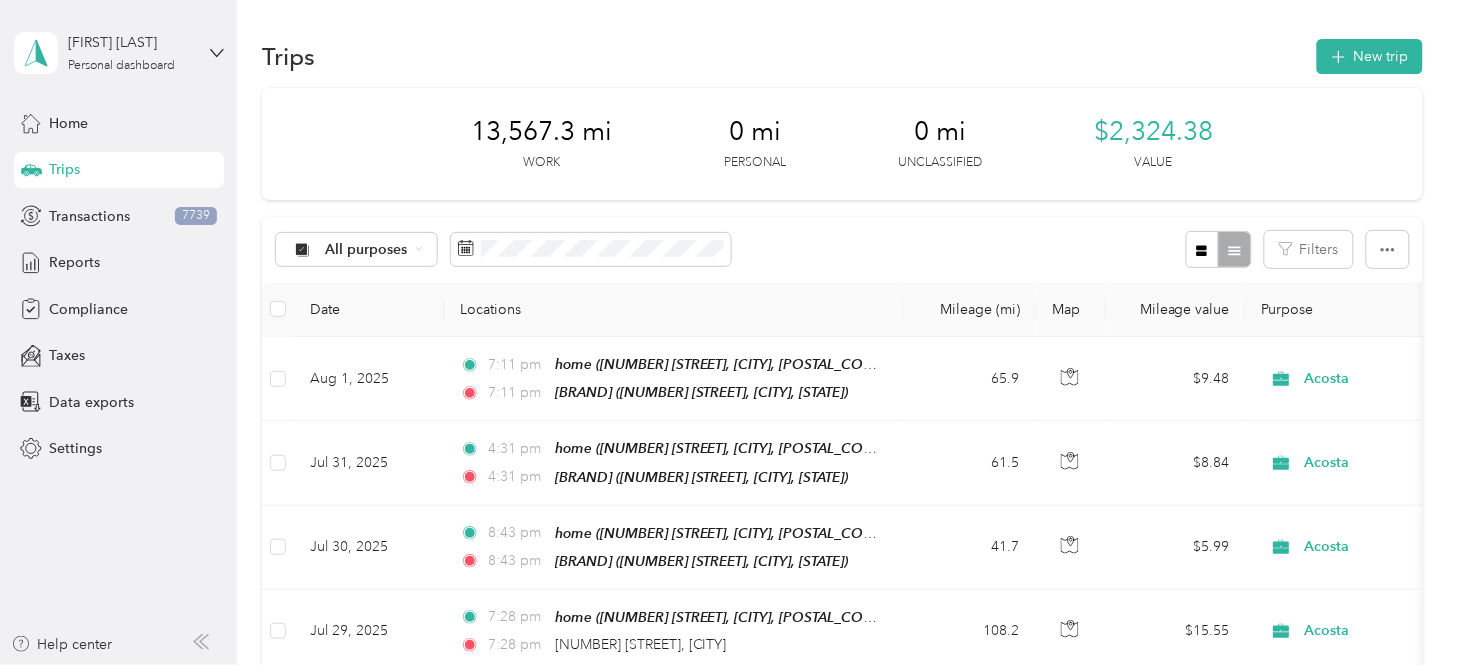 click on "Log out" at bounding box center [166, 163] 